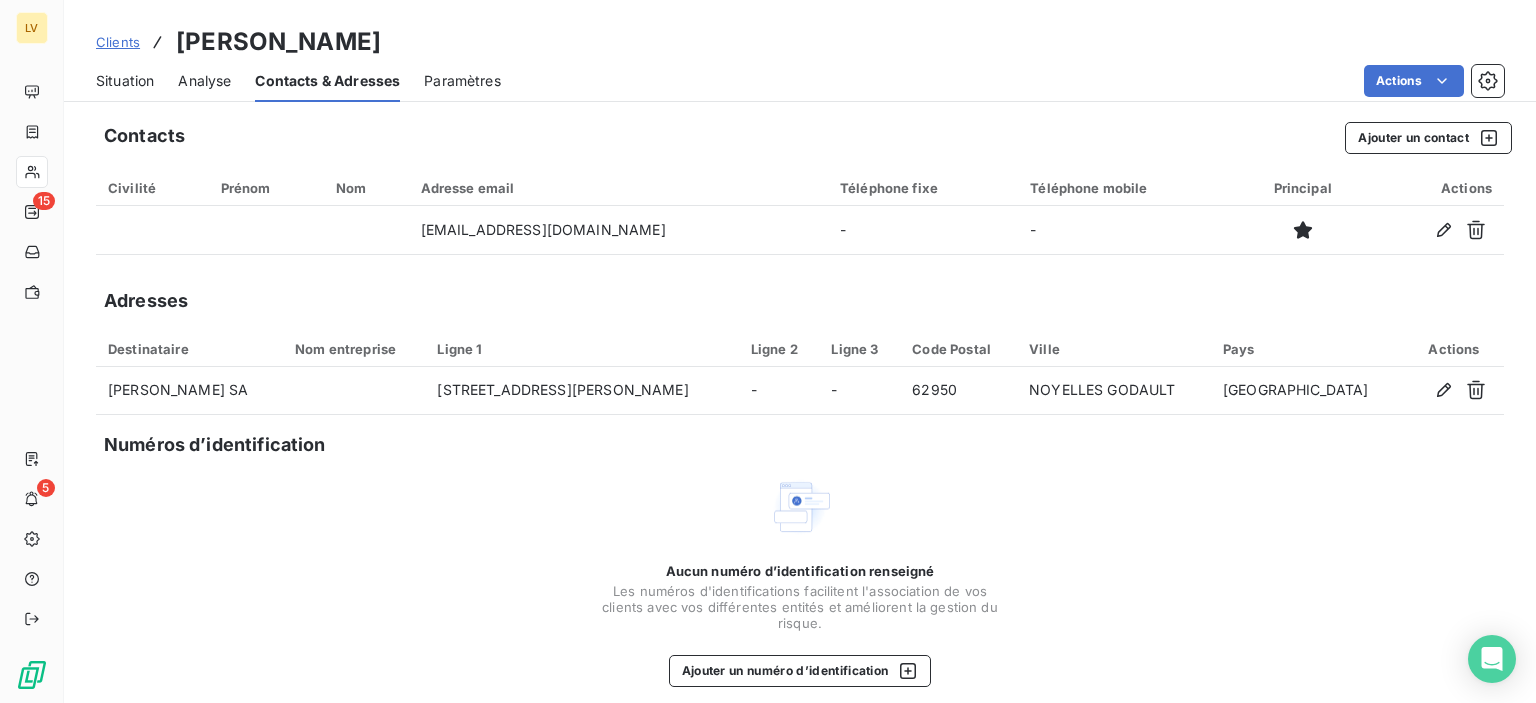 scroll, scrollTop: 0, scrollLeft: 0, axis: both 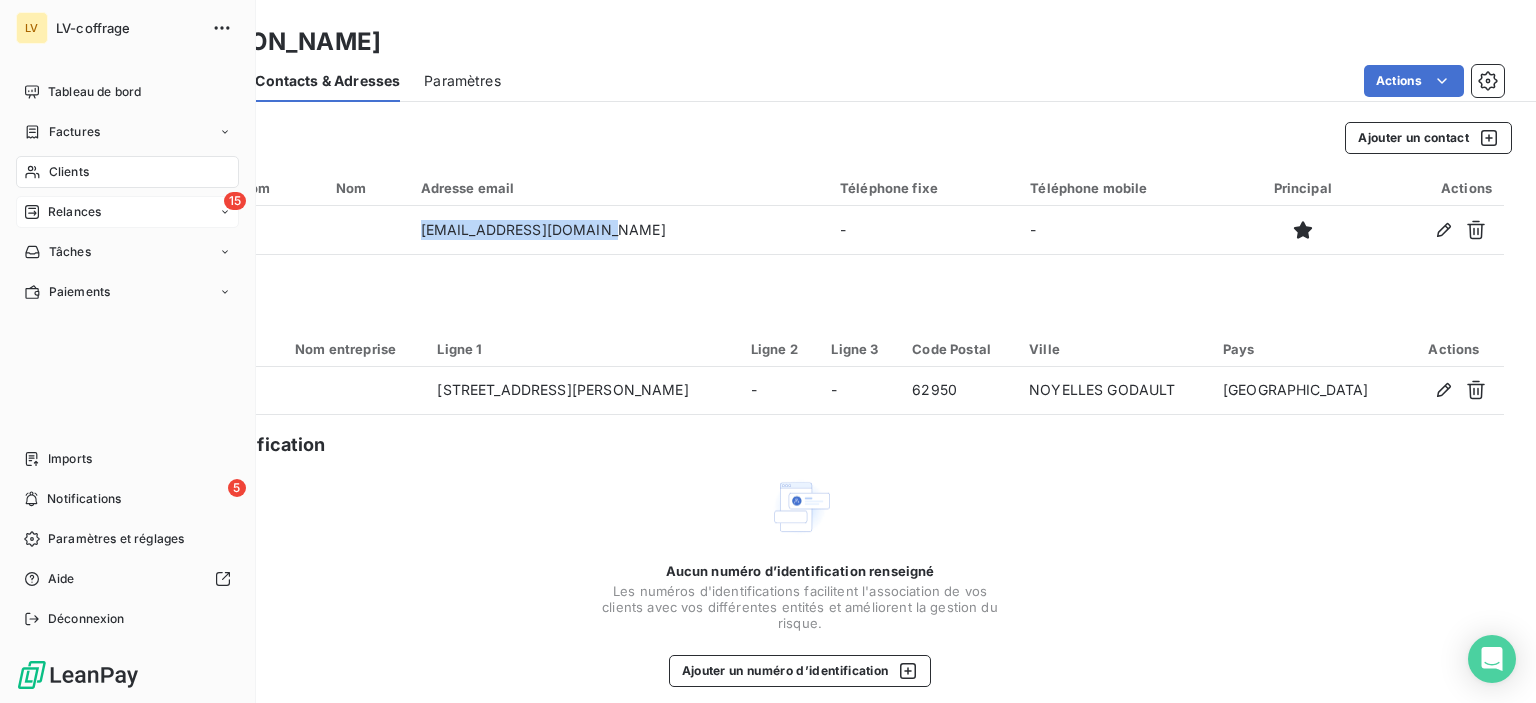 click on "Relances" at bounding box center [62, 212] 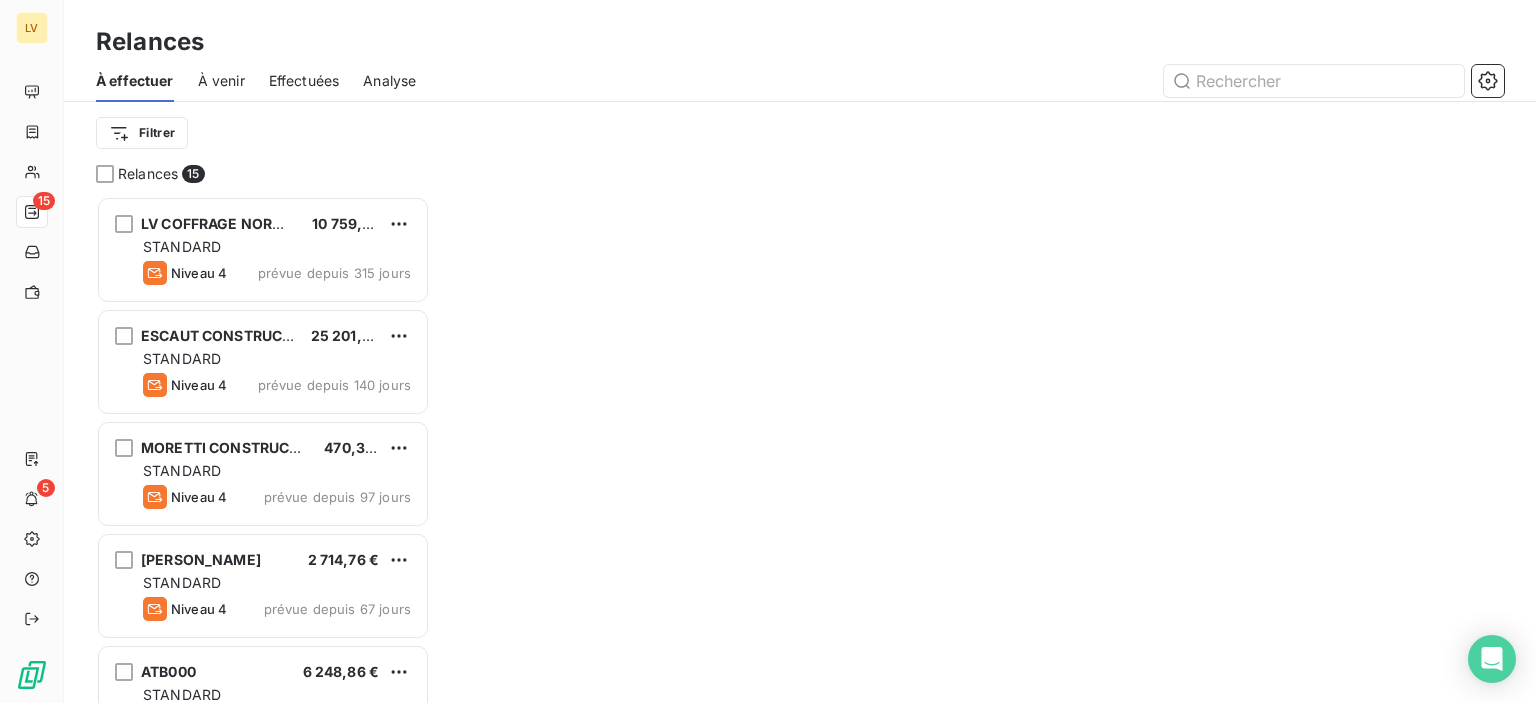 scroll, scrollTop: 1, scrollLeft: 1, axis: both 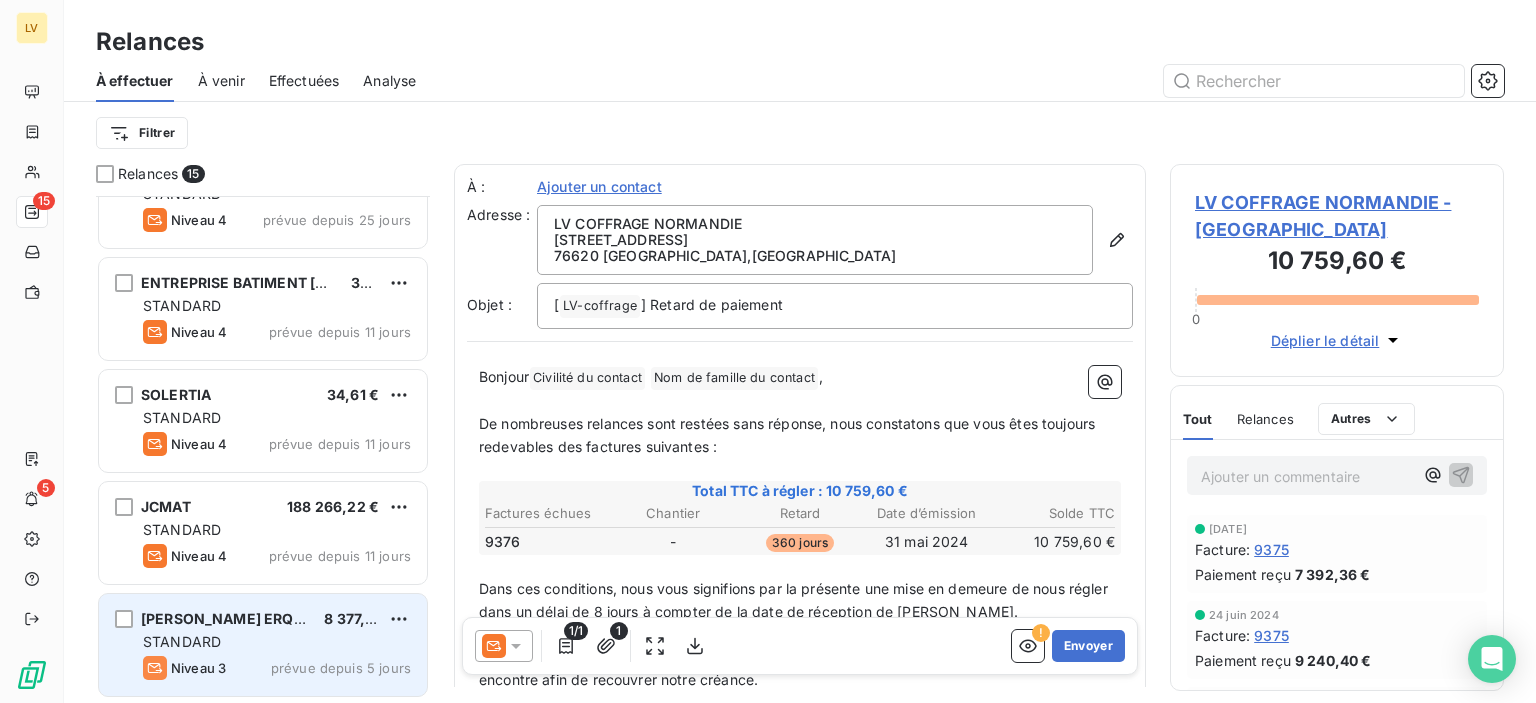 click on "[PERSON_NAME] ERQUINGHEM" at bounding box center [252, 618] 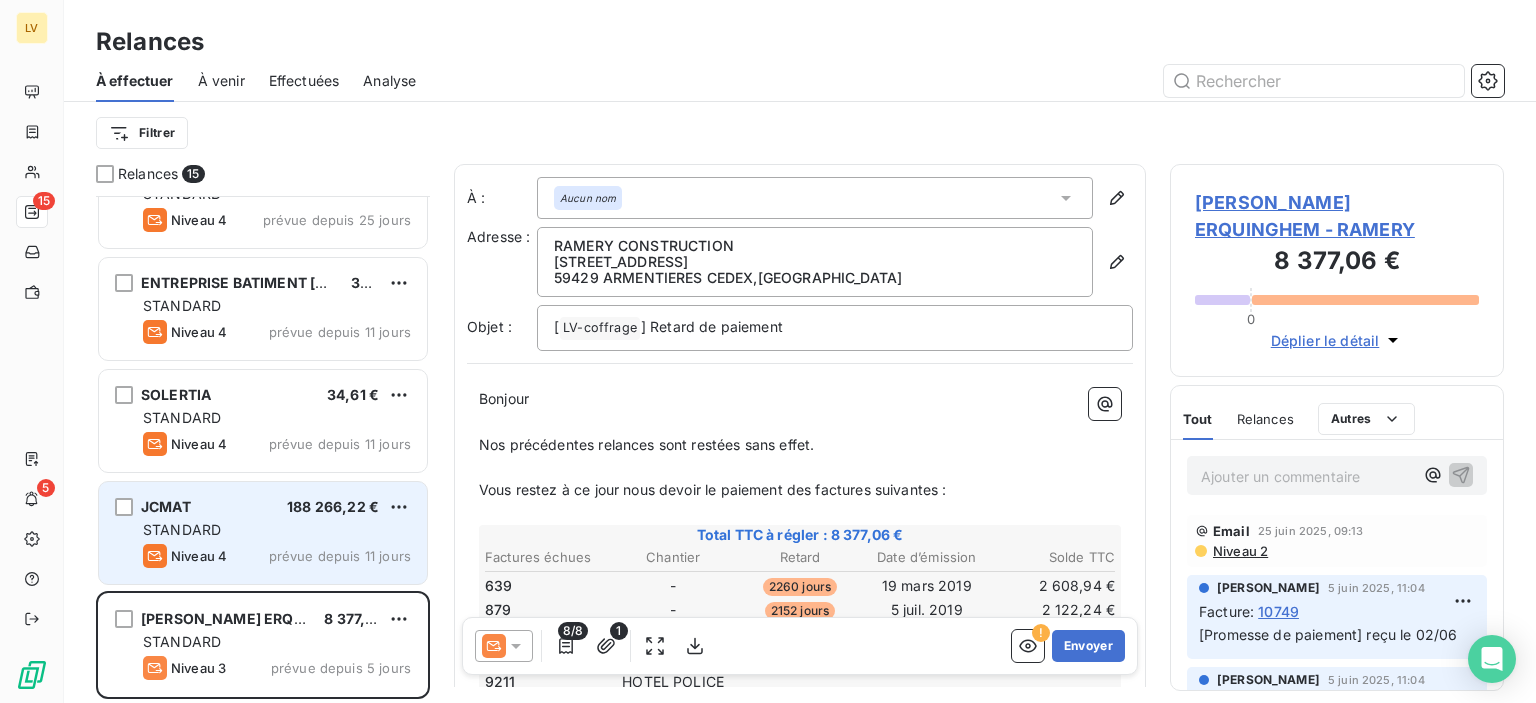 click on "Niveau 4 prévue depuis 11 jours" at bounding box center [277, 556] 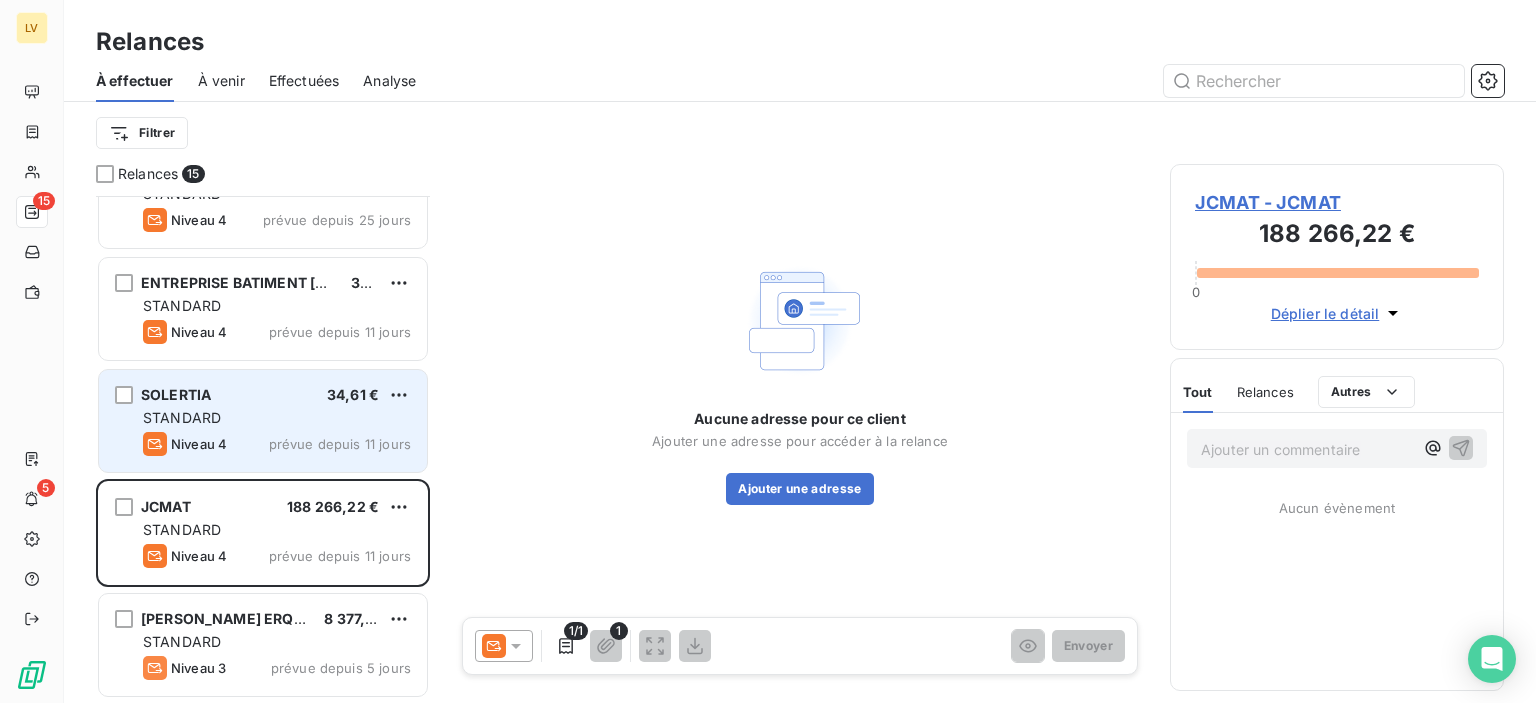 click on "prévue depuis 11 jours" at bounding box center (340, 444) 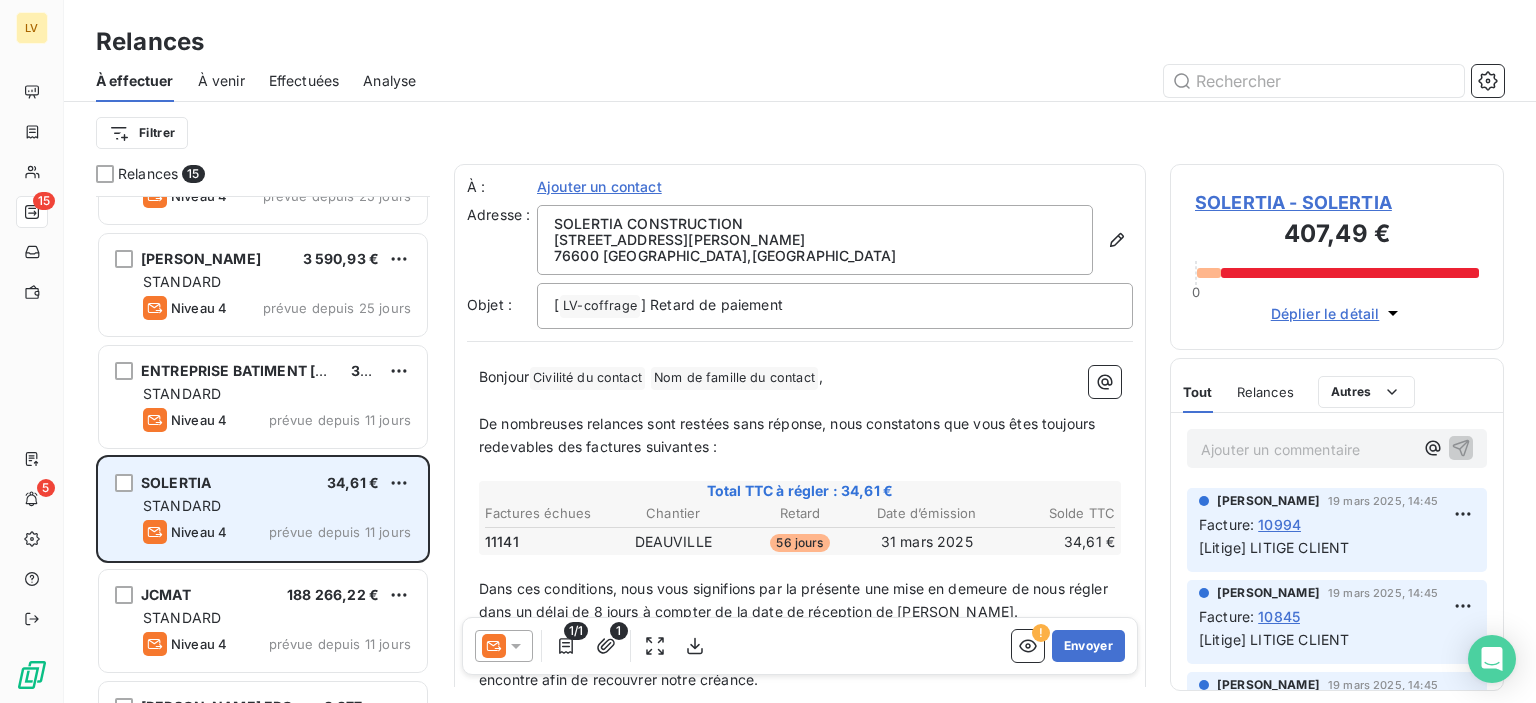 scroll, scrollTop: 972, scrollLeft: 0, axis: vertical 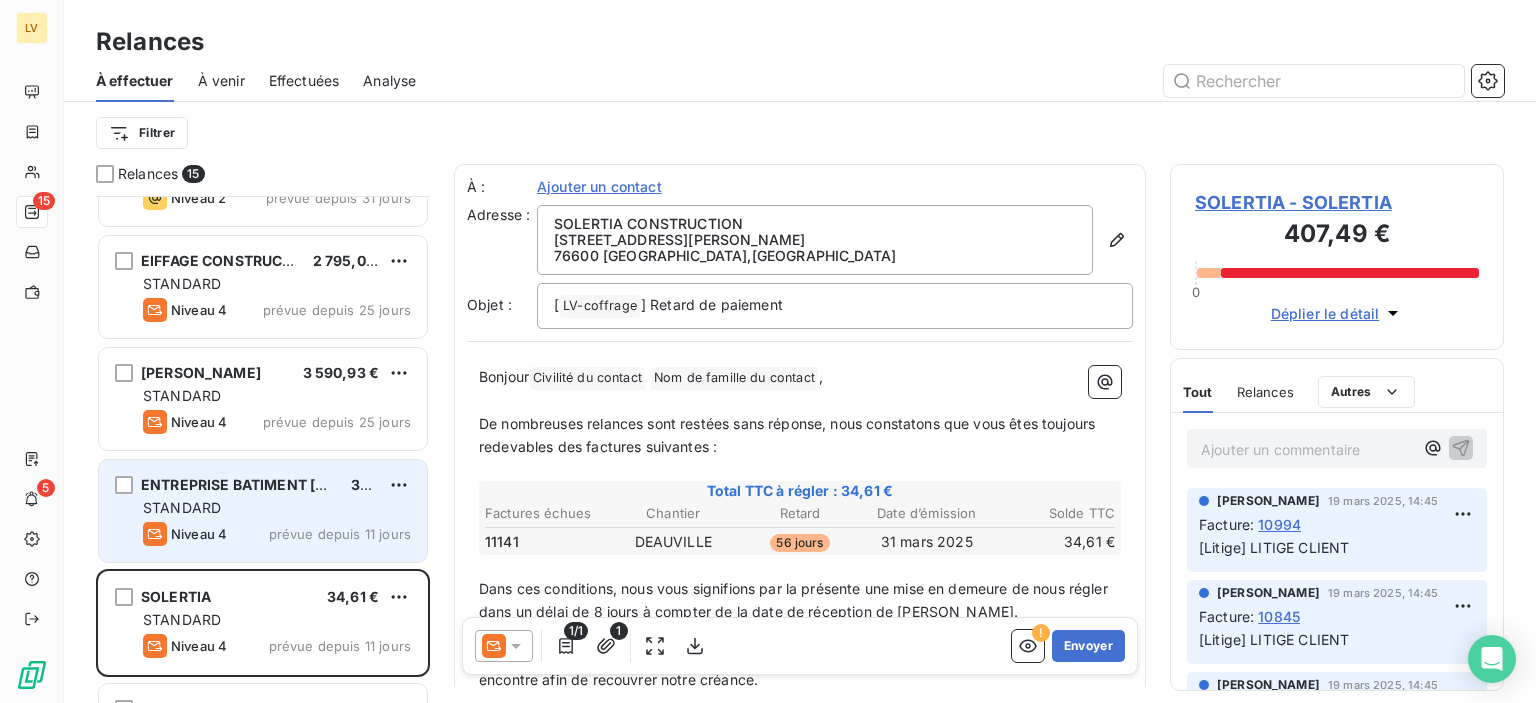 click on "ENTREPRISE BATIMENT [DEMOGRAPHIC_DATA][PERSON_NAME] 332,36 € STANDARD Niveau 4 prévue depuis 11 jours" at bounding box center (263, 511) 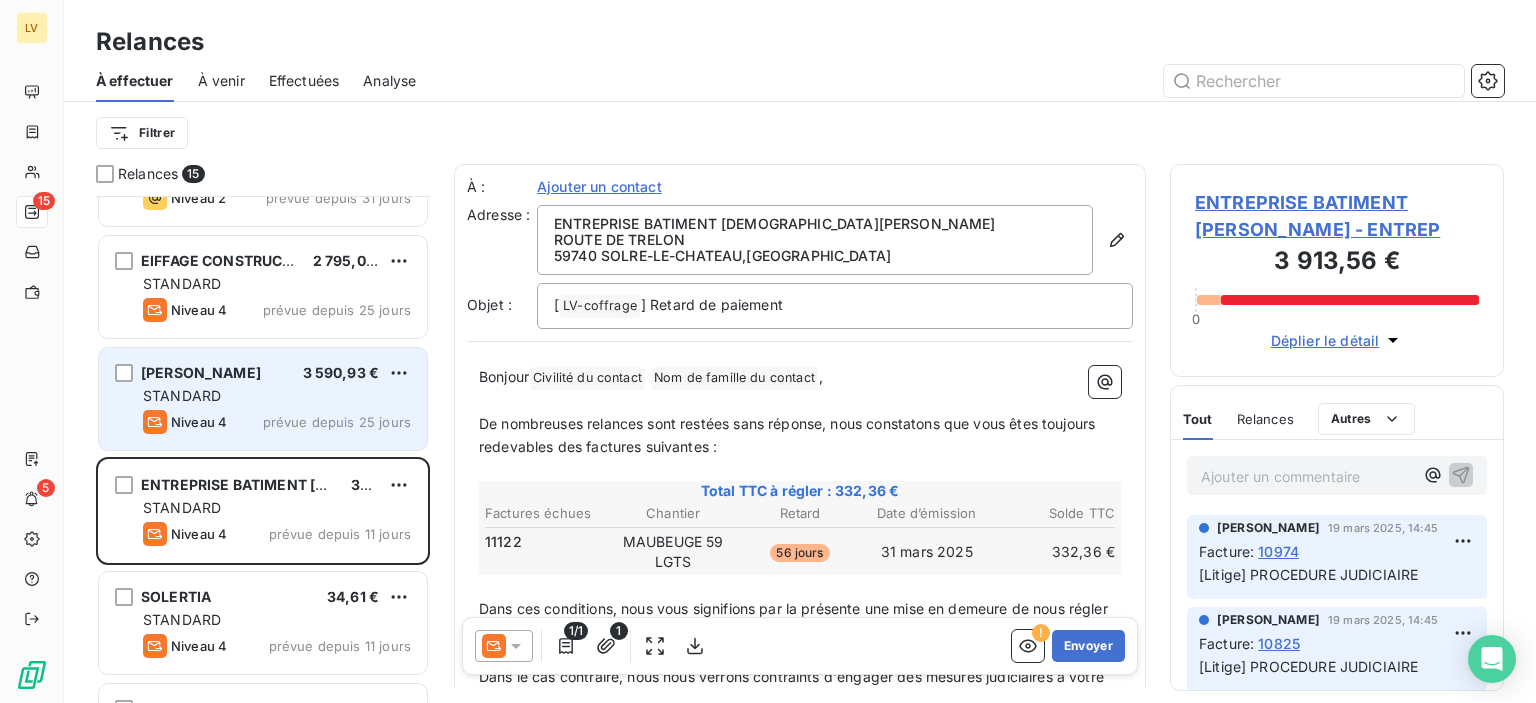 click on "prévue depuis 25 jours" at bounding box center (337, 422) 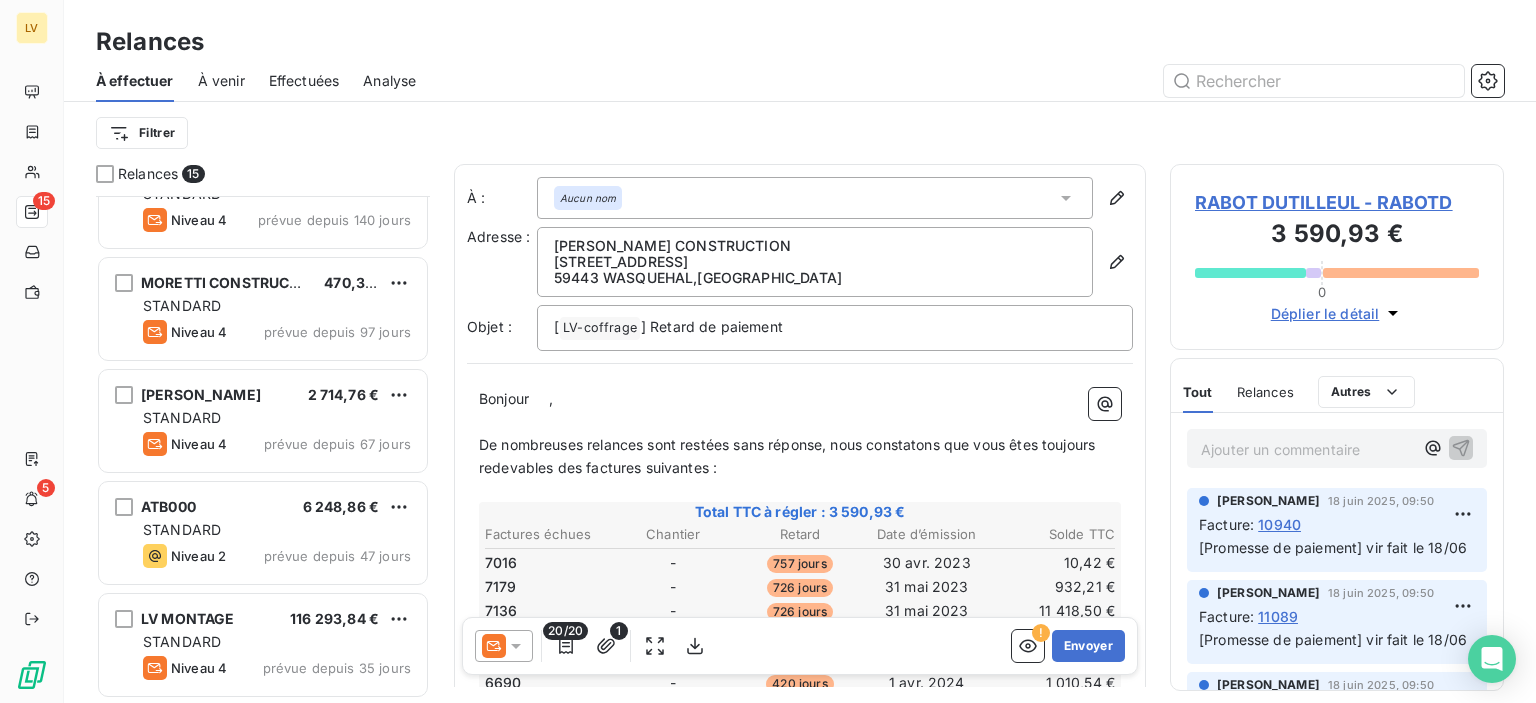 scroll, scrollTop: 0, scrollLeft: 0, axis: both 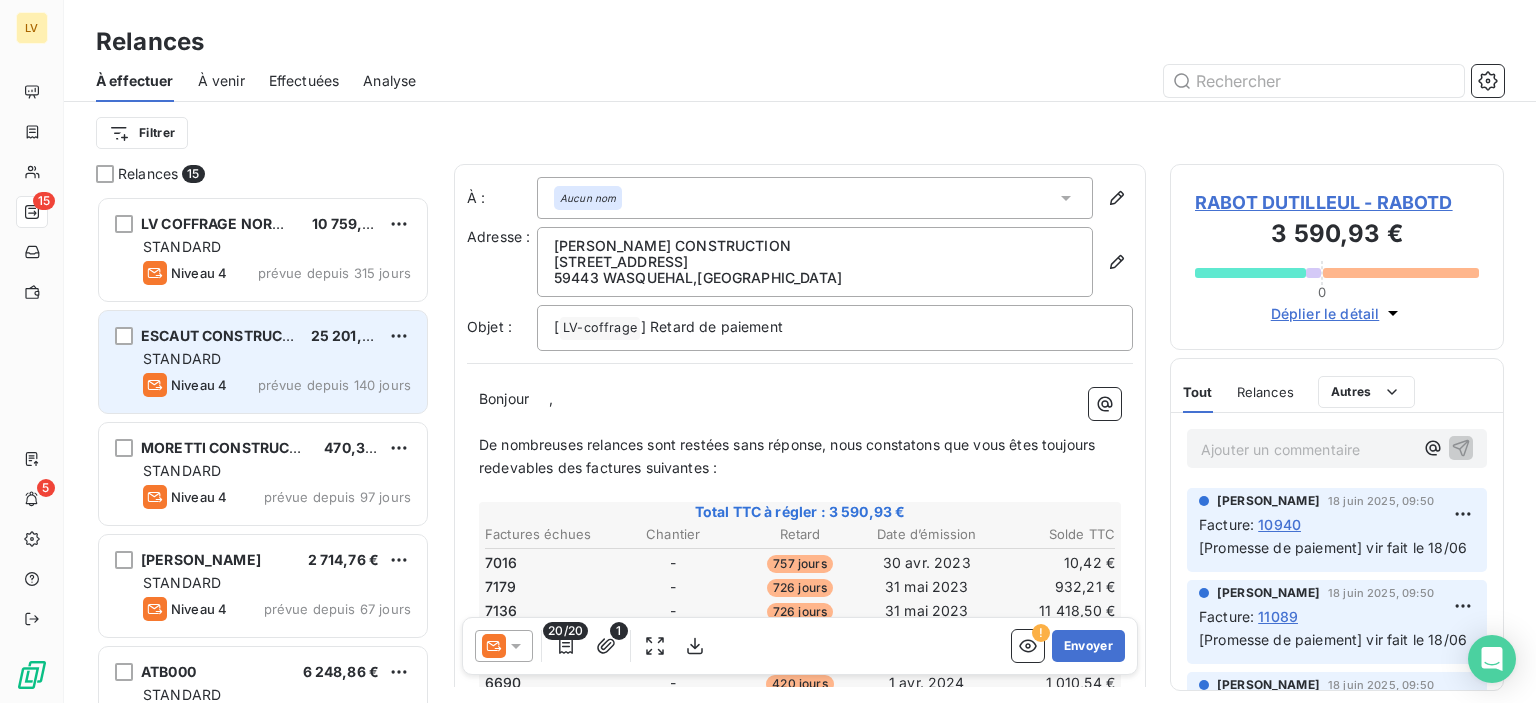 click on "prévue depuis 140 jours" at bounding box center [334, 385] 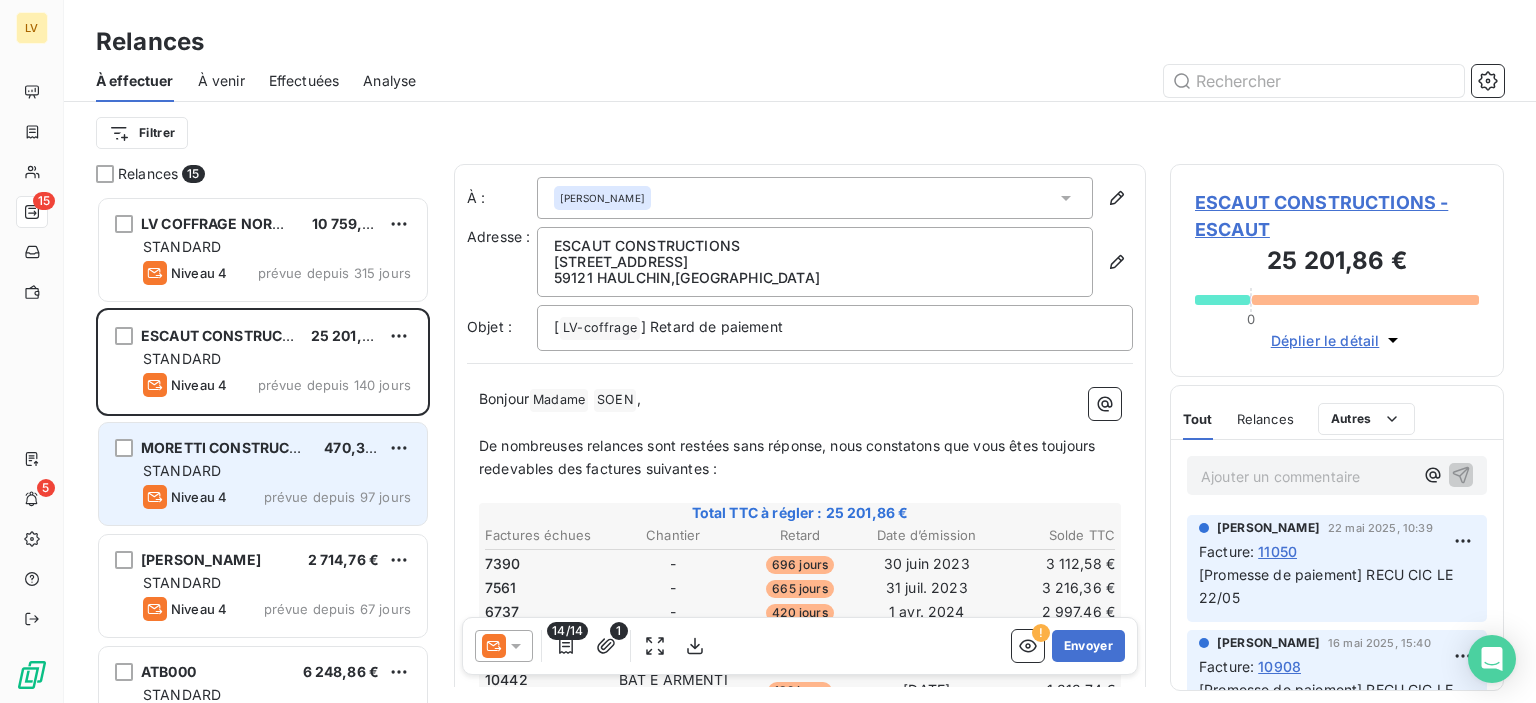 click on "STANDARD" at bounding box center [277, 471] 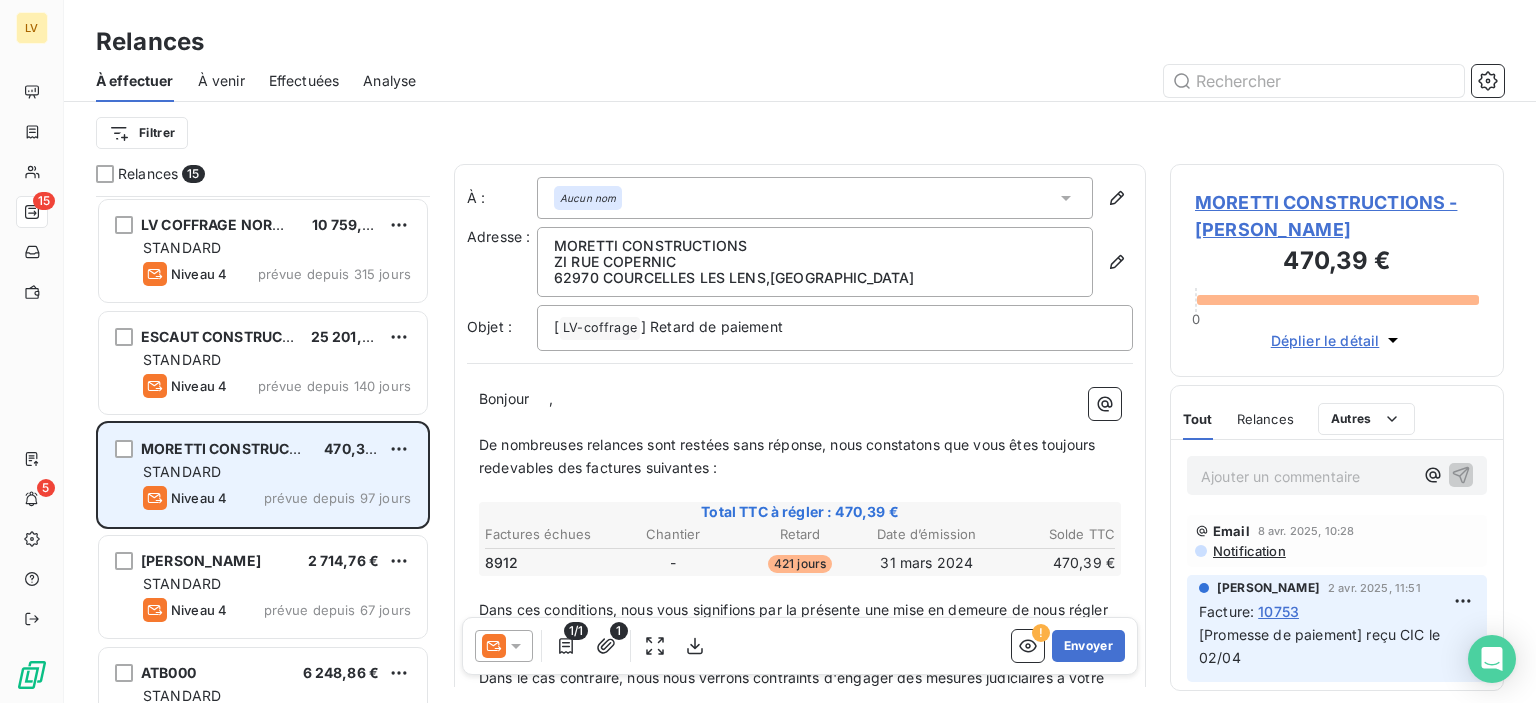 scroll, scrollTop: 303, scrollLeft: 0, axis: vertical 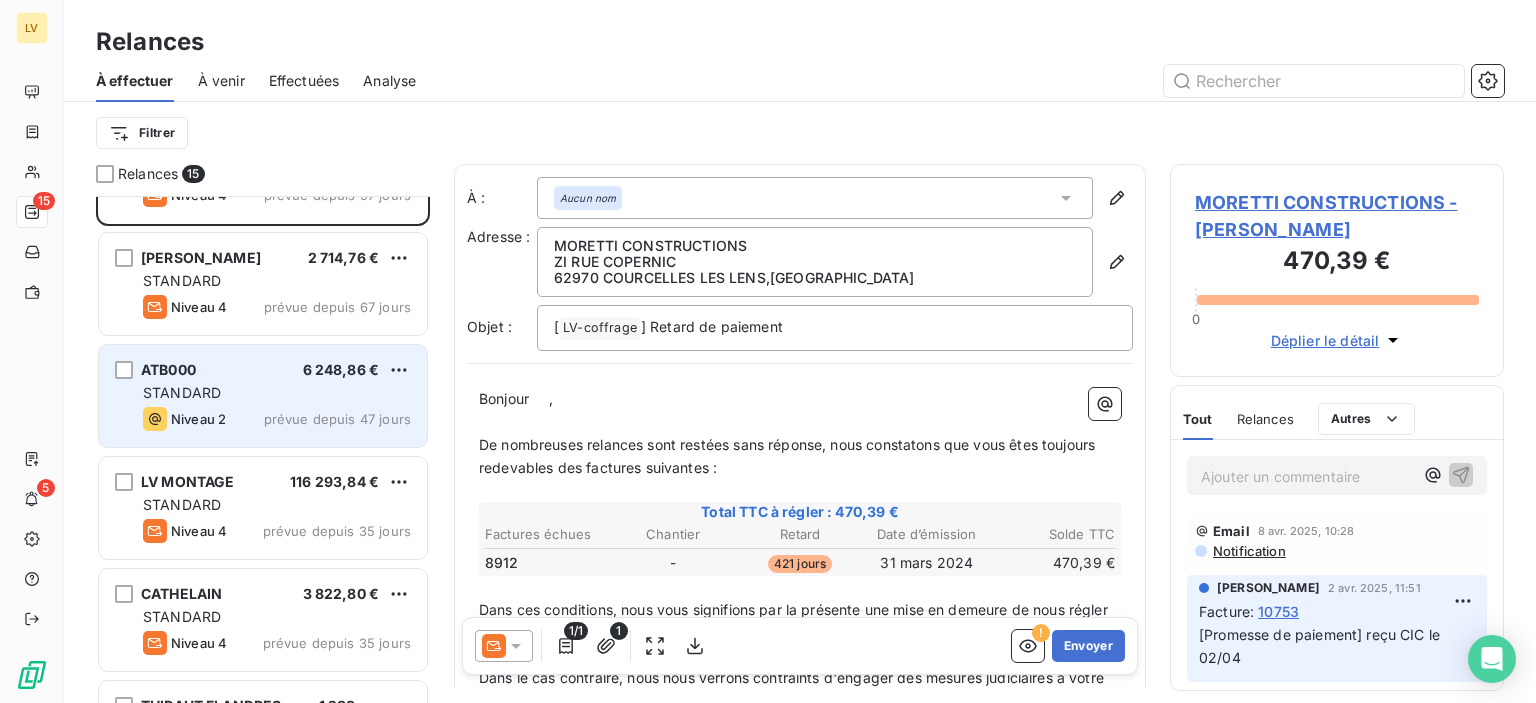click on "STANDARD" at bounding box center (277, 393) 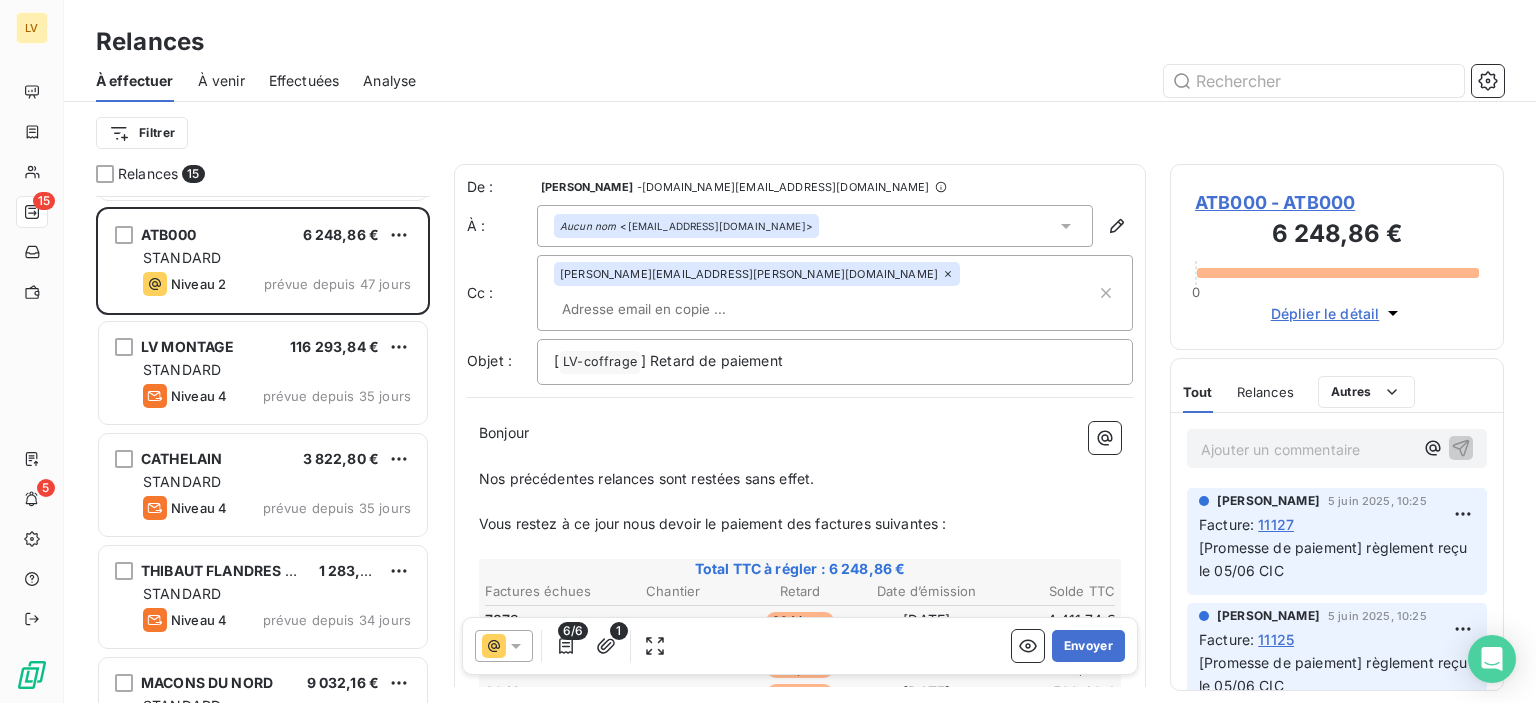 scroll, scrollTop: 706, scrollLeft: 0, axis: vertical 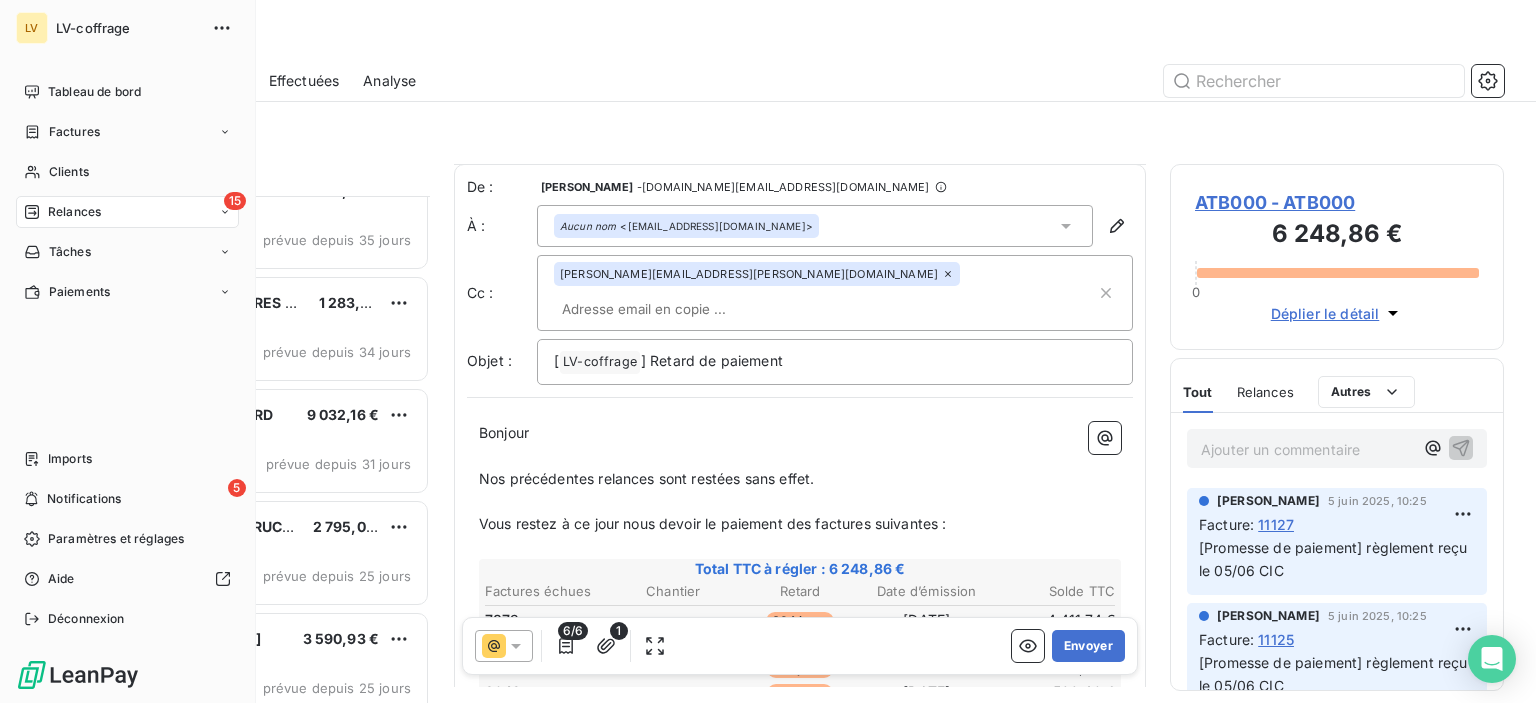 drag, startPoint x: 68, startPoint y: 104, endPoint x: 87, endPoint y: 153, distance: 52.554733 